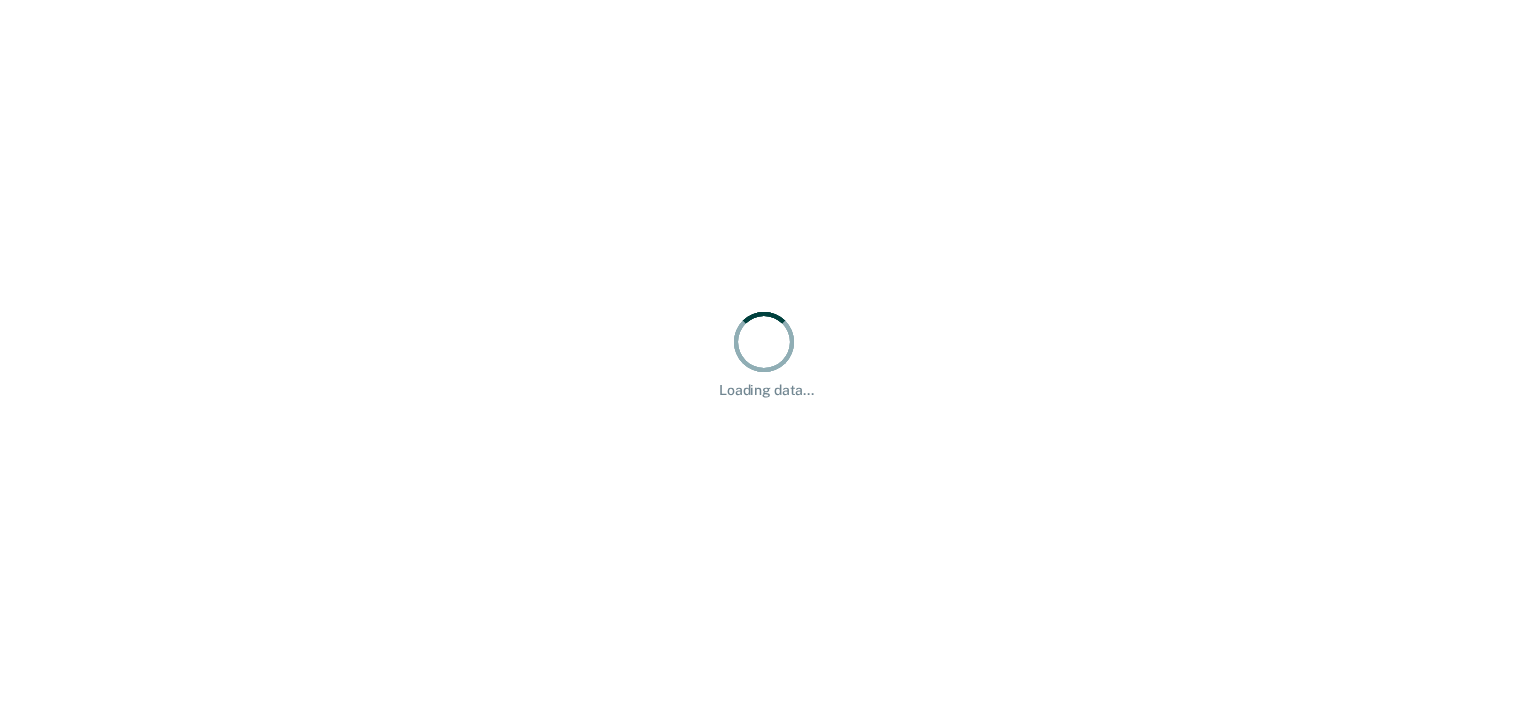 scroll, scrollTop: 0, scrollLeft: 0, axis: both 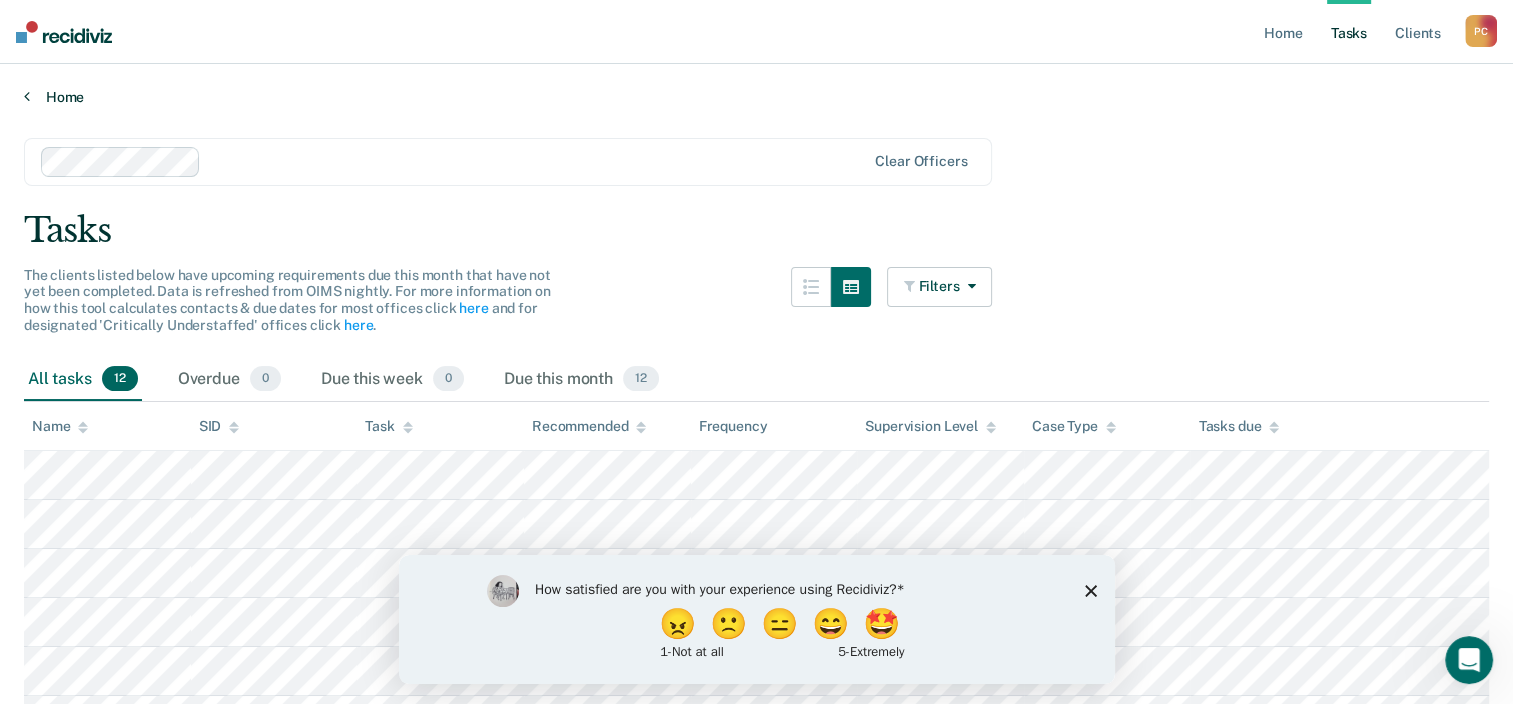 click on "Home" at bounding box center [756, 97] 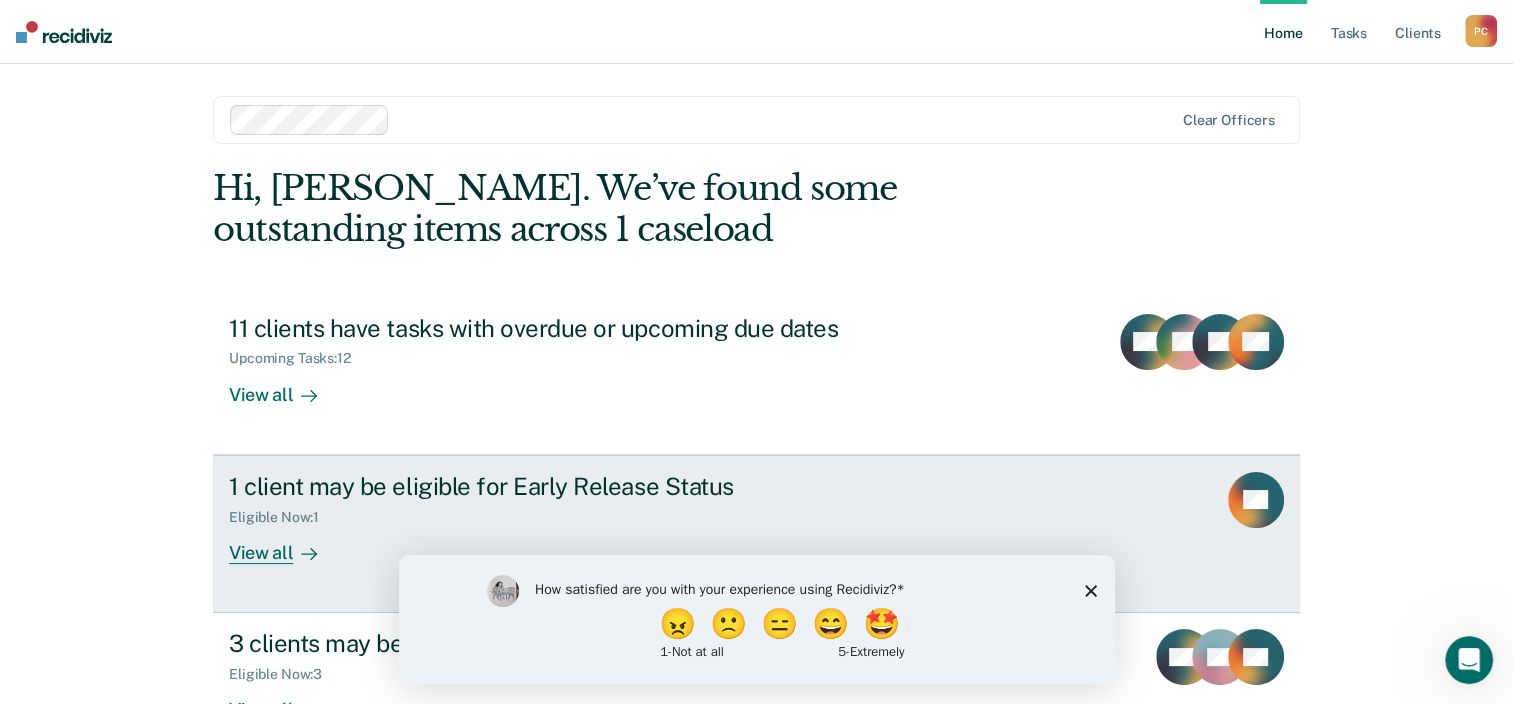 scroll, scrollTop: 65, scrollLeft: 0, axis: vertical 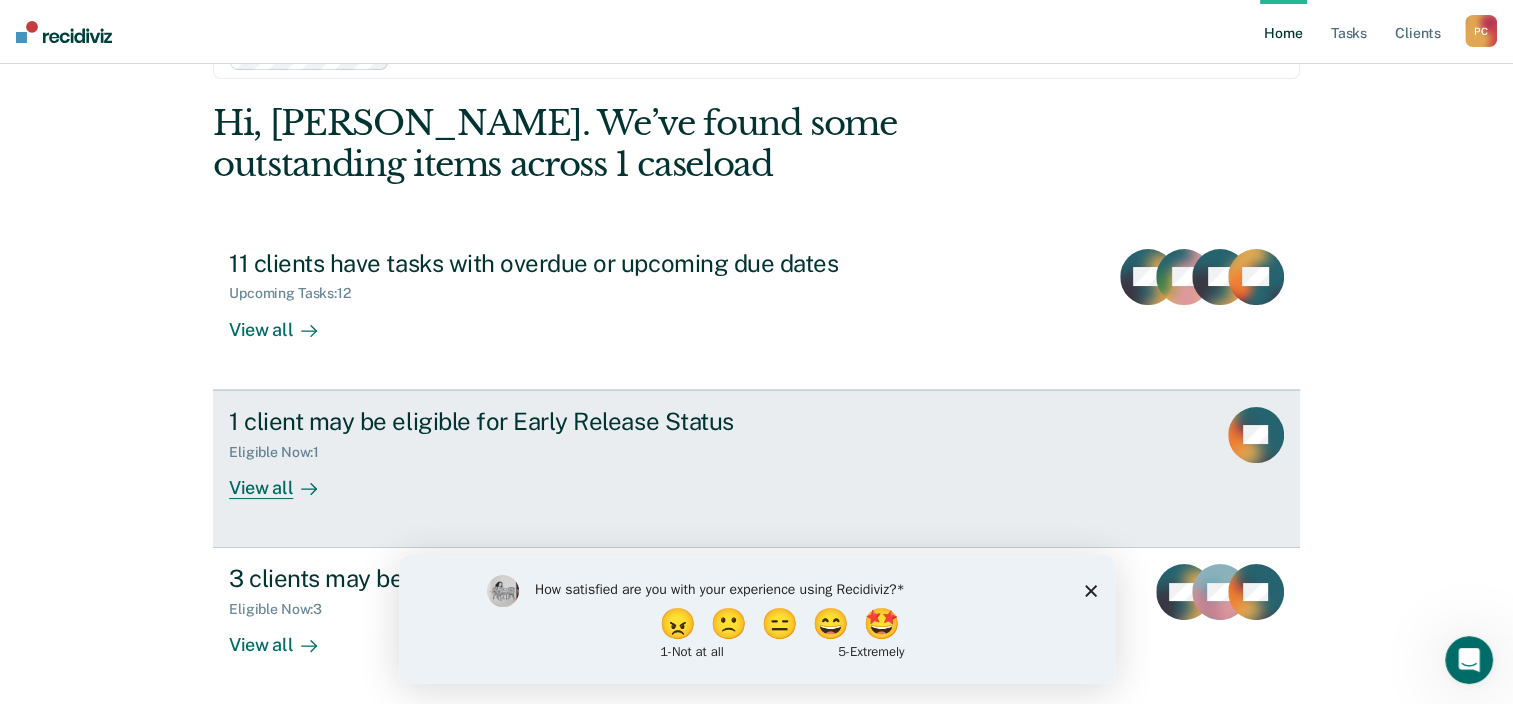 click on "View all" at bounding box center [285, 479] 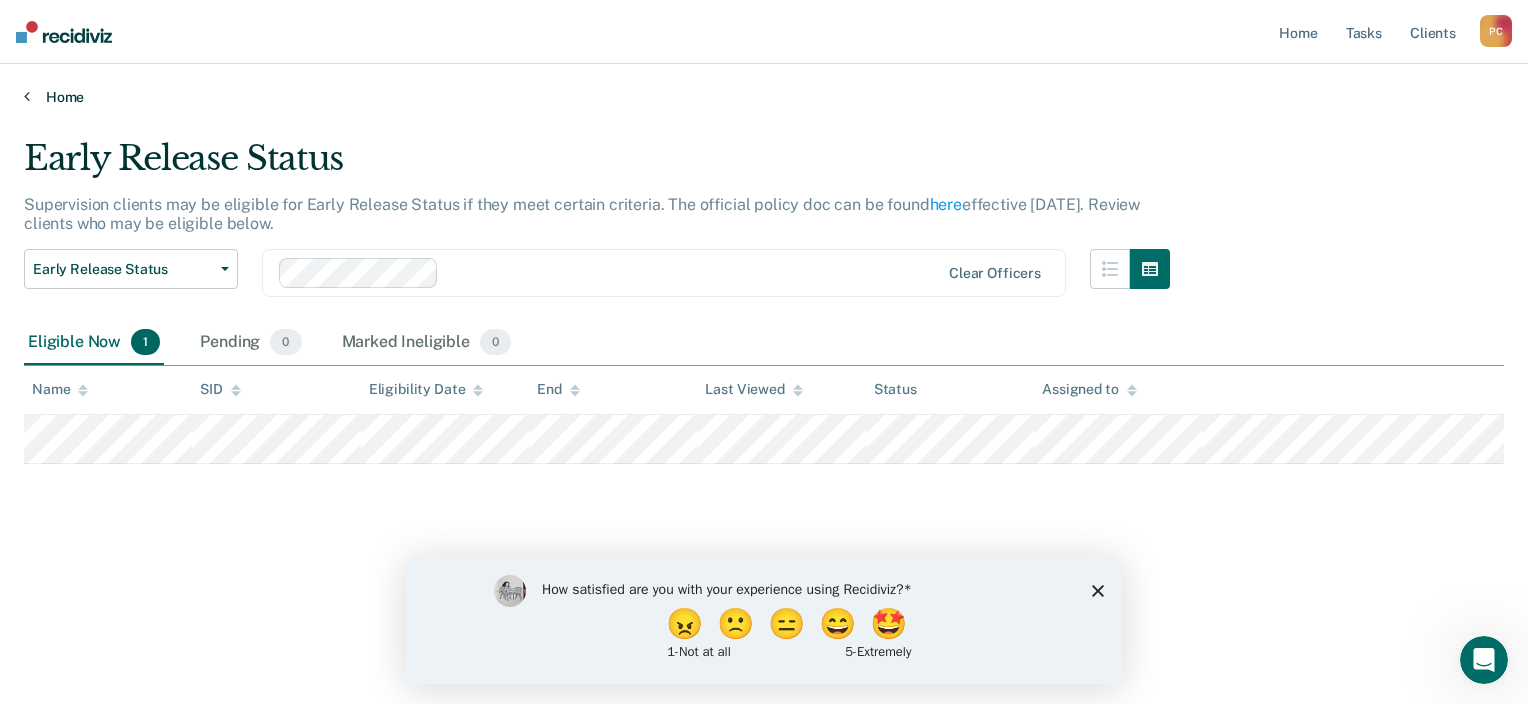 click on "Home" at bounding box center (764, 97) 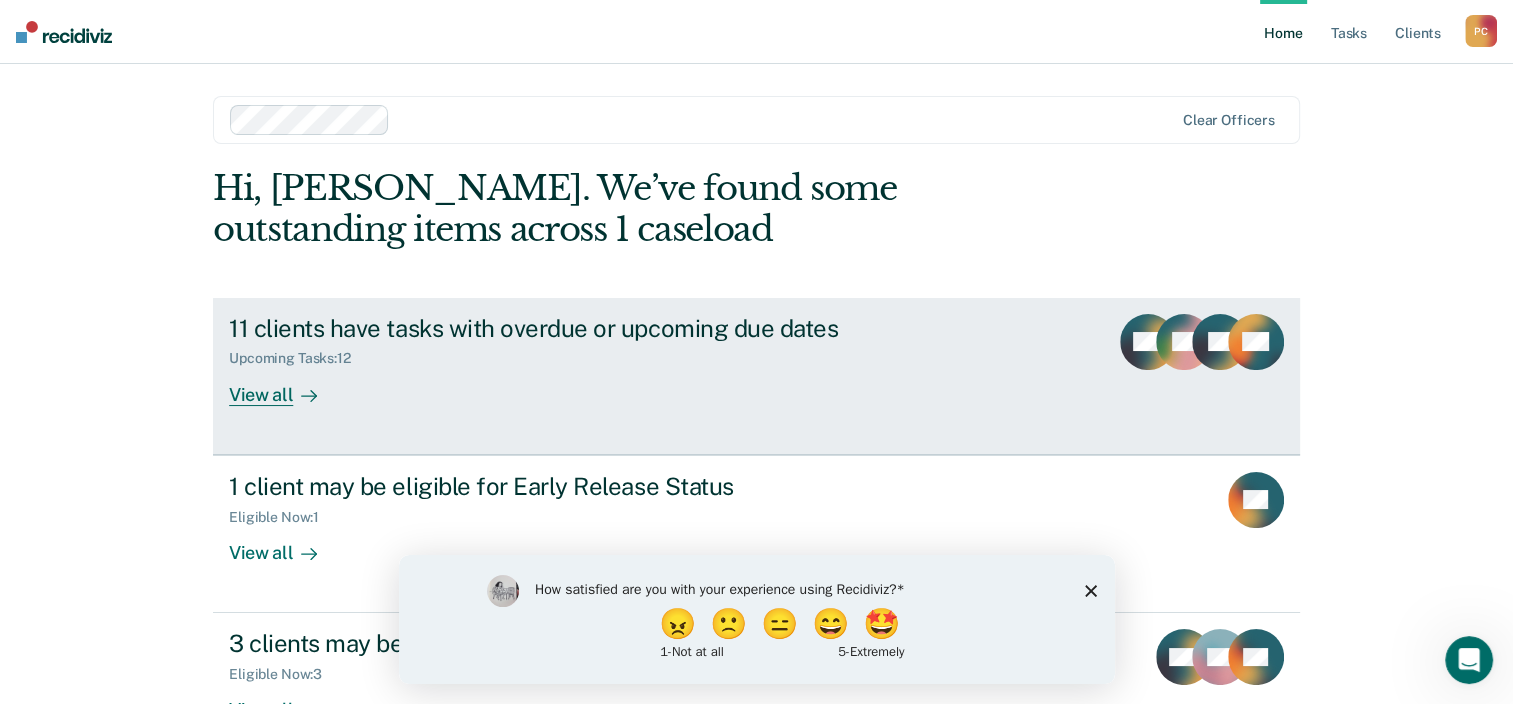click on "View all" at bounding box center [285, 386] 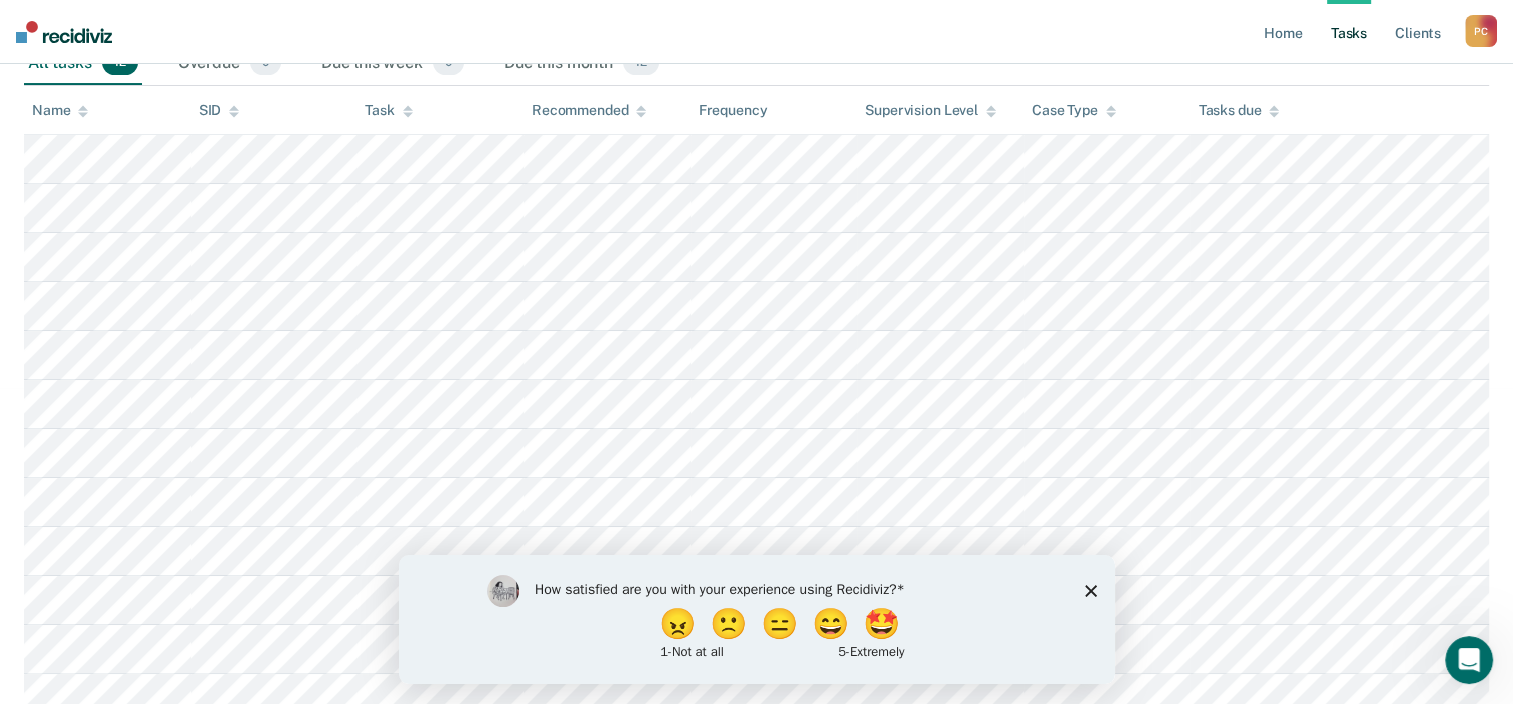 scroll, scrollTop: 333, scrollLeft: 0, axis: vertical 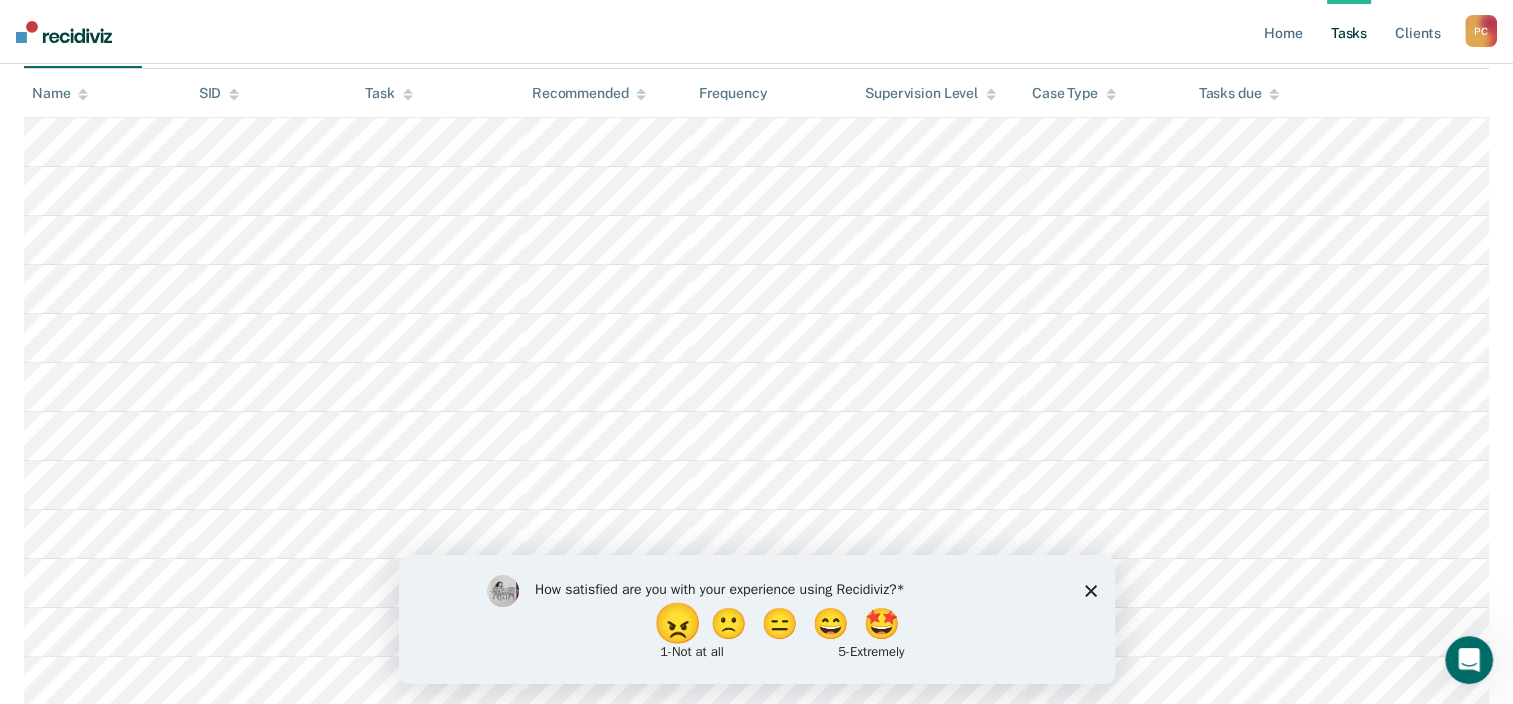 click on "😠" at bounding box center (678, 623) 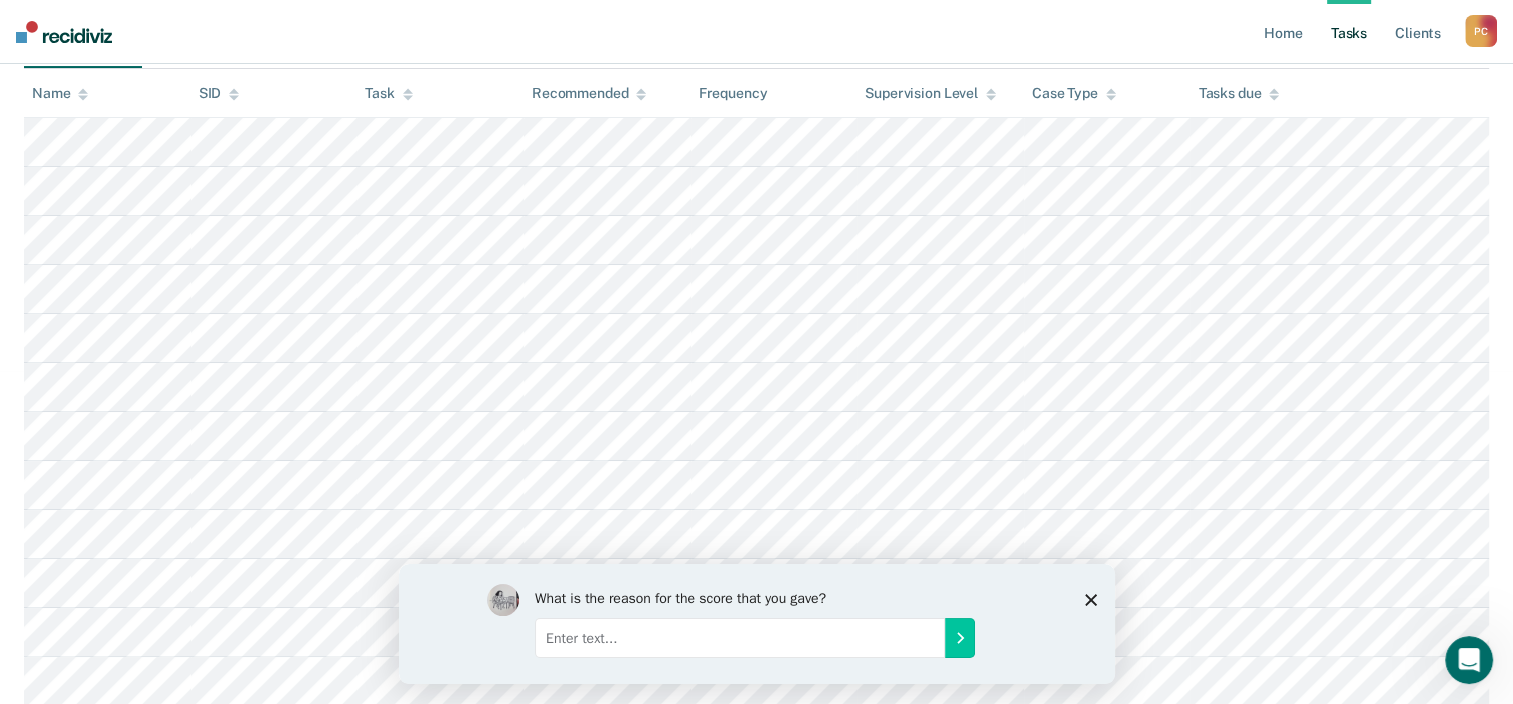 click 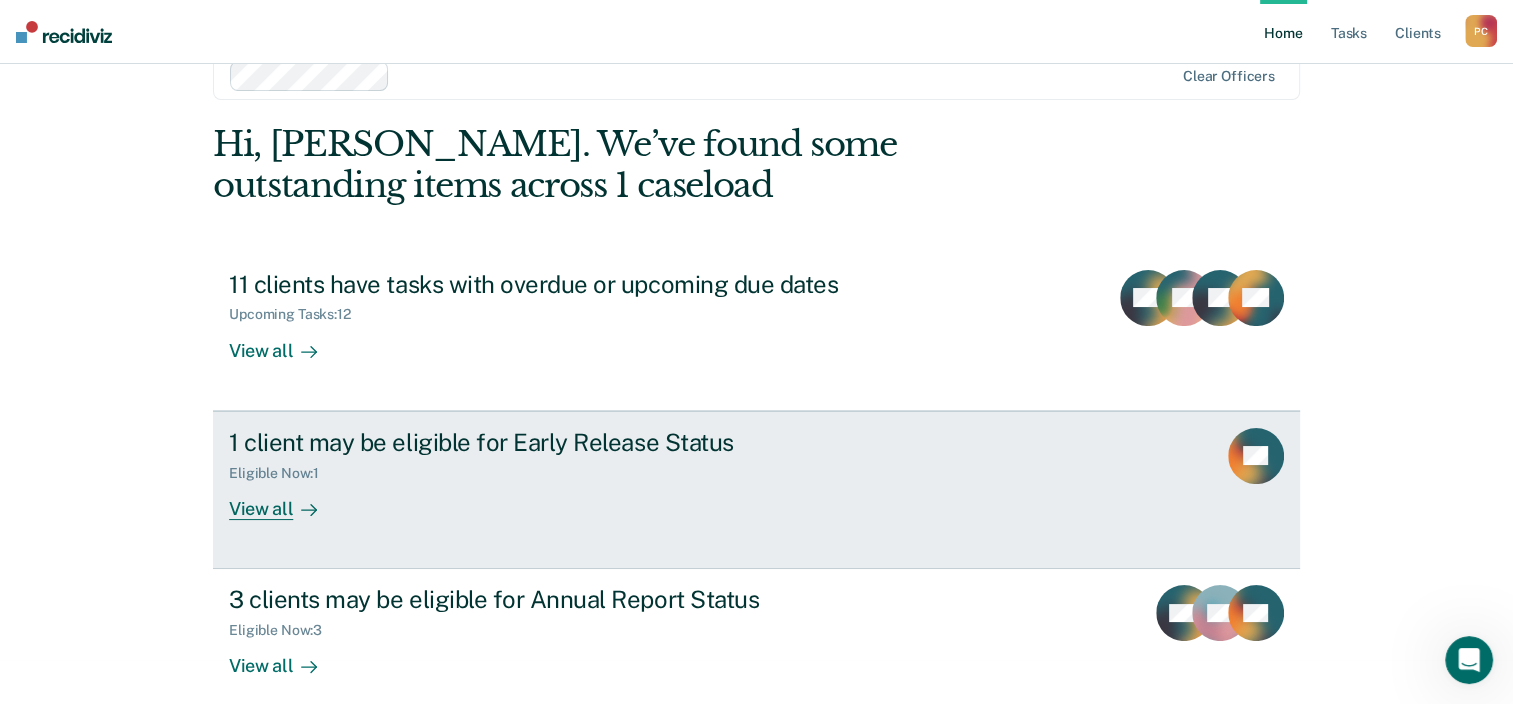 scroll, scrollTop: 65, scrollLeft: 0, axis: vertical 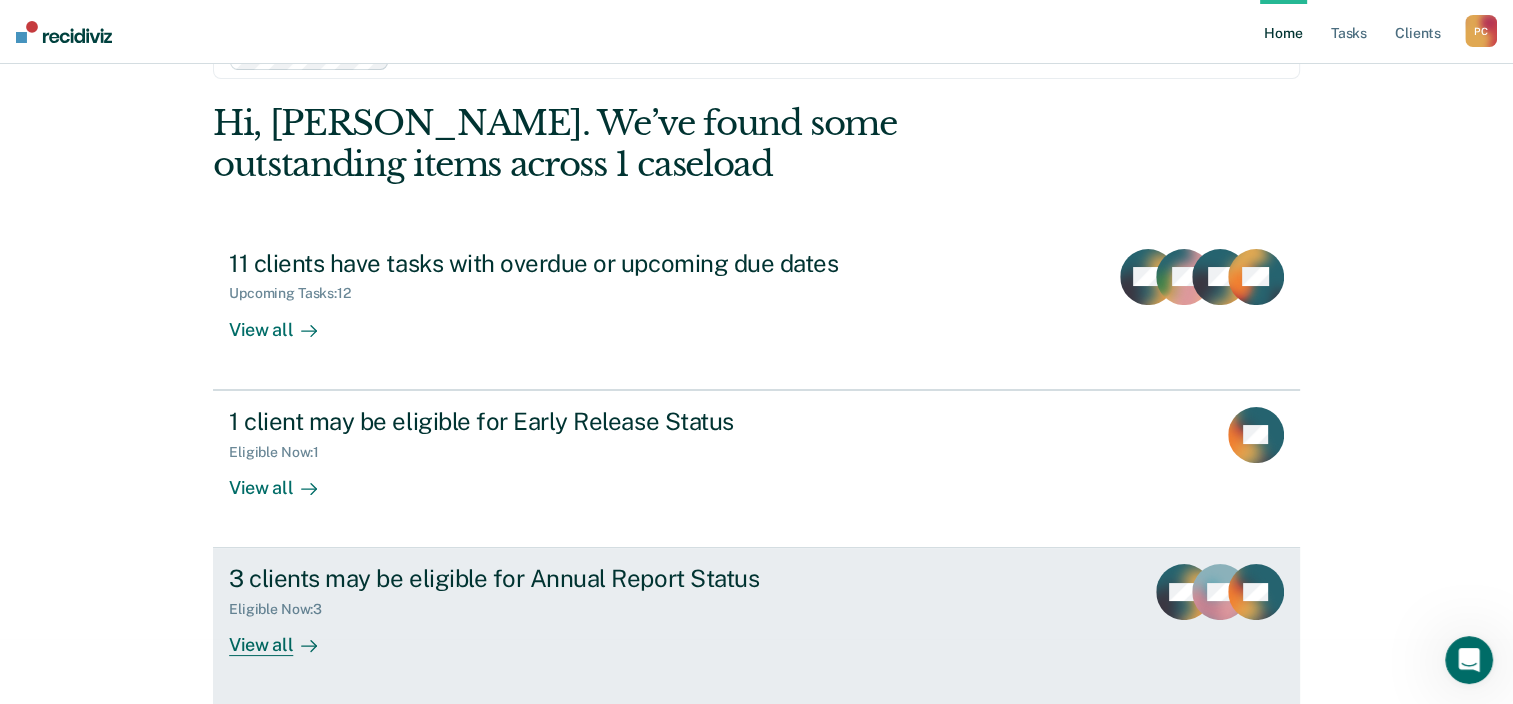 click on "View all" at bounding box center [285, 637] 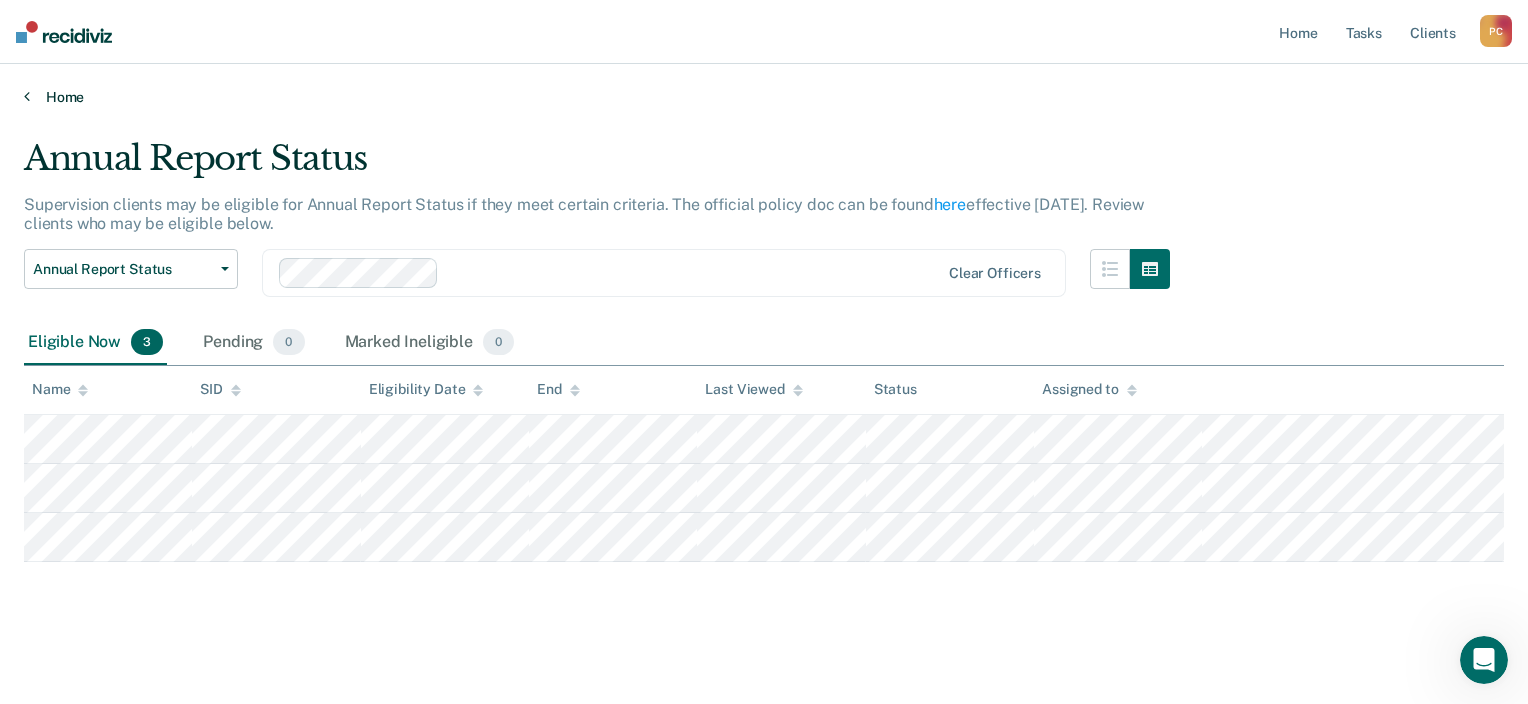 click on "Home" at bounding box center [764, 97] 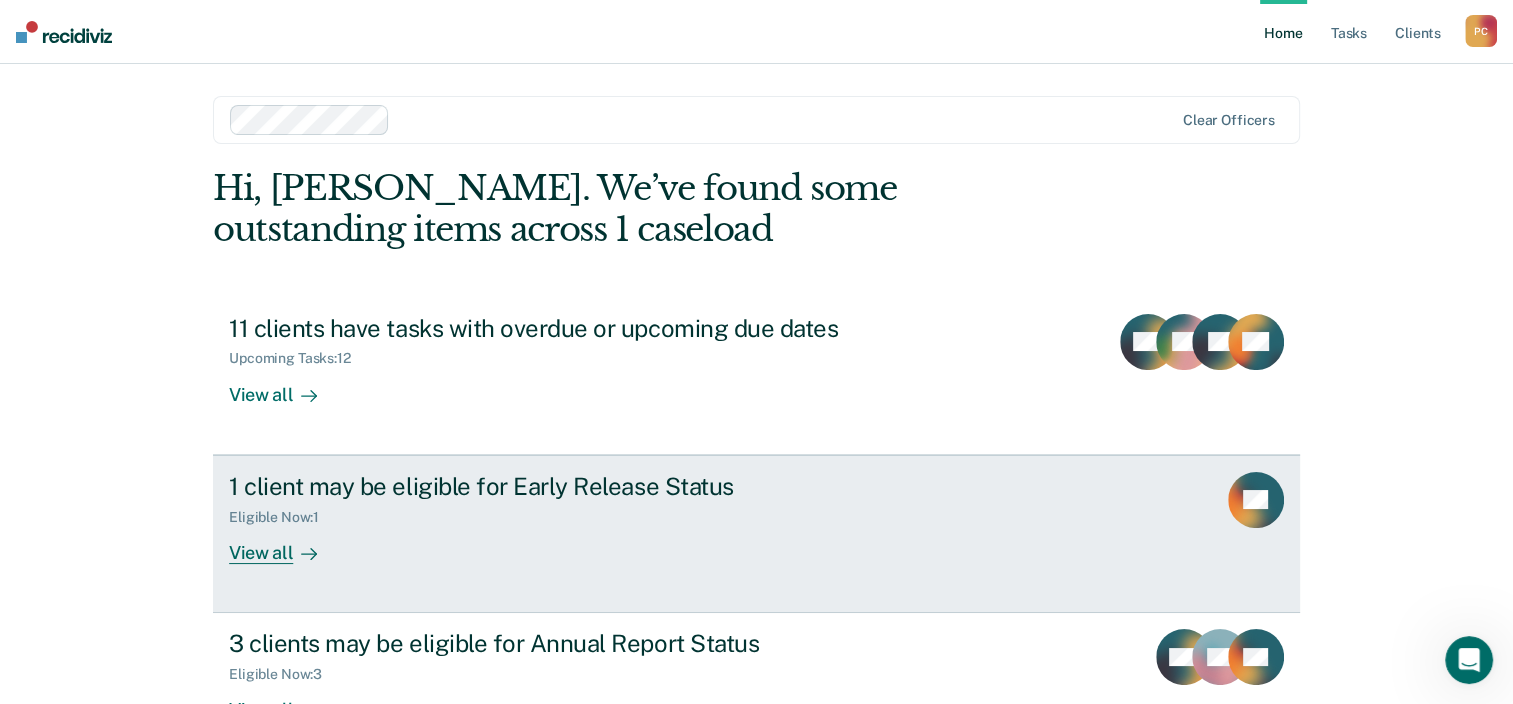 click on "View all" at bounding box center [285, 544] 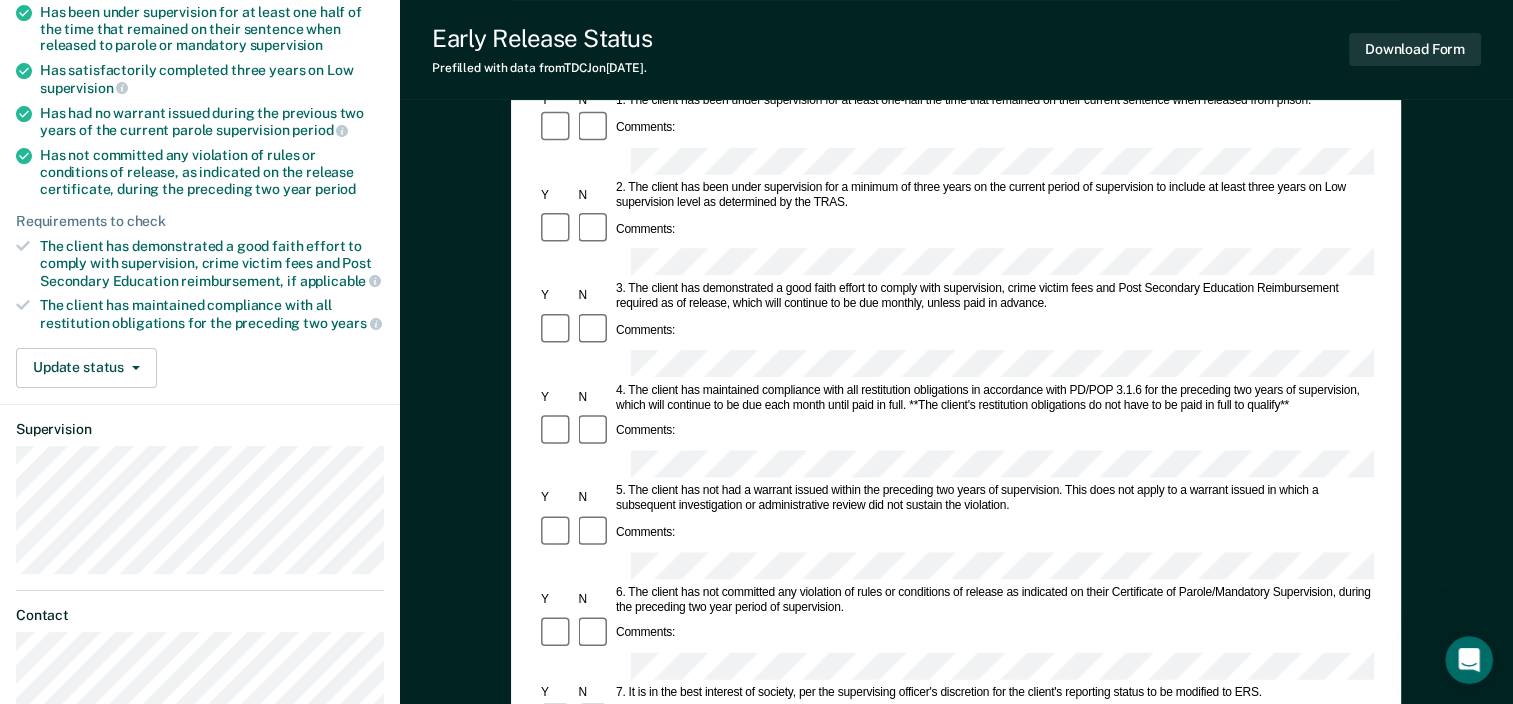 scroll, scrollTop: 400, scrollLeft: 0, axis: vertical 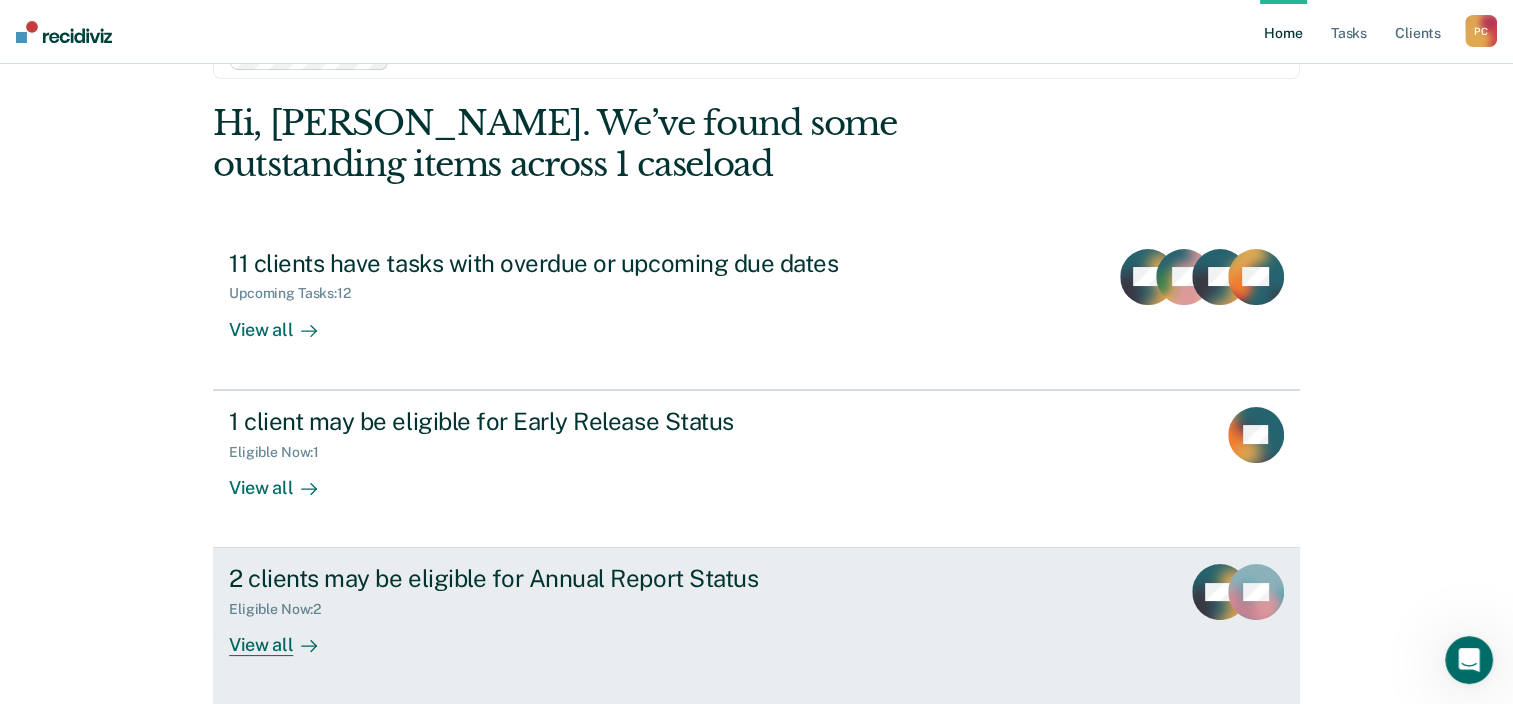 click on "View all" at bounding box center (285, 637) 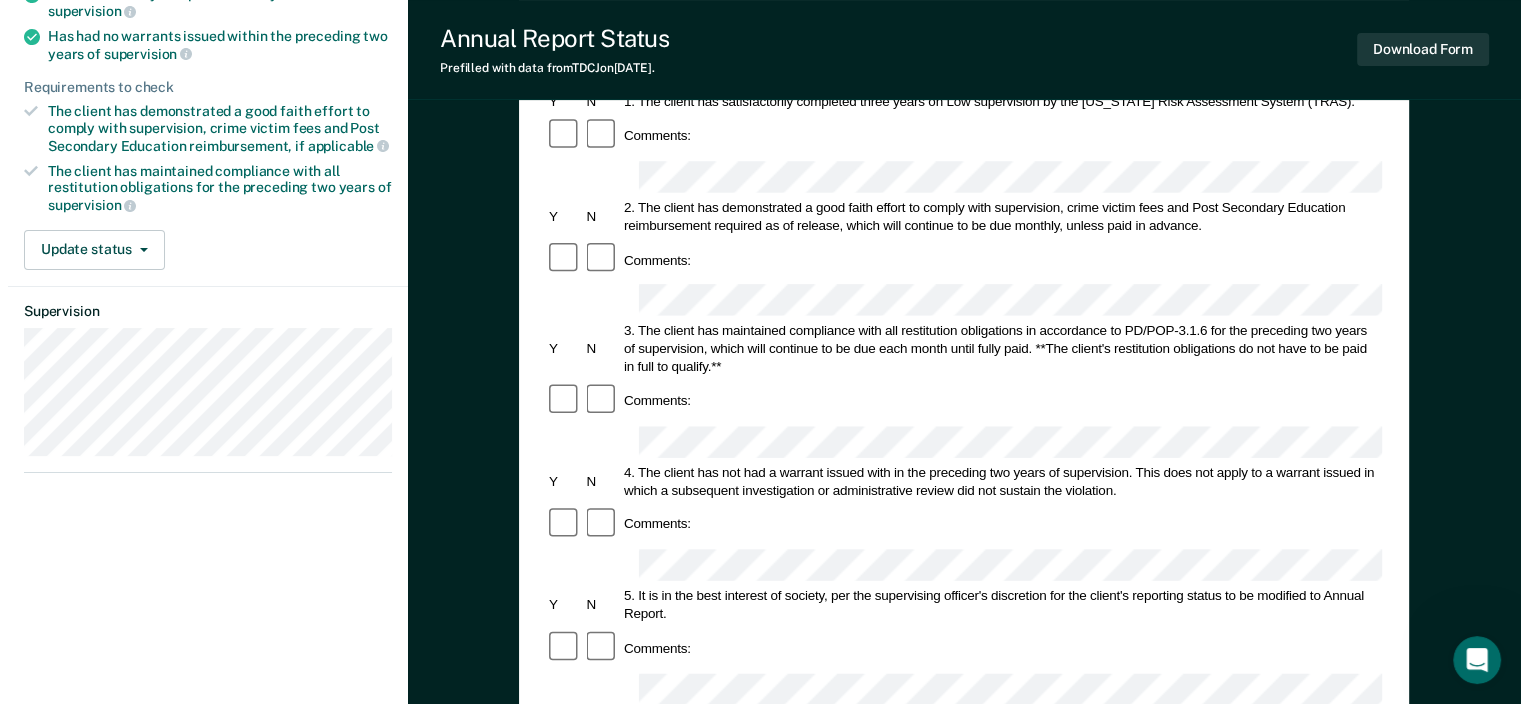 scroll, scrollTop: 0, scrollLeft: 0, axis: both 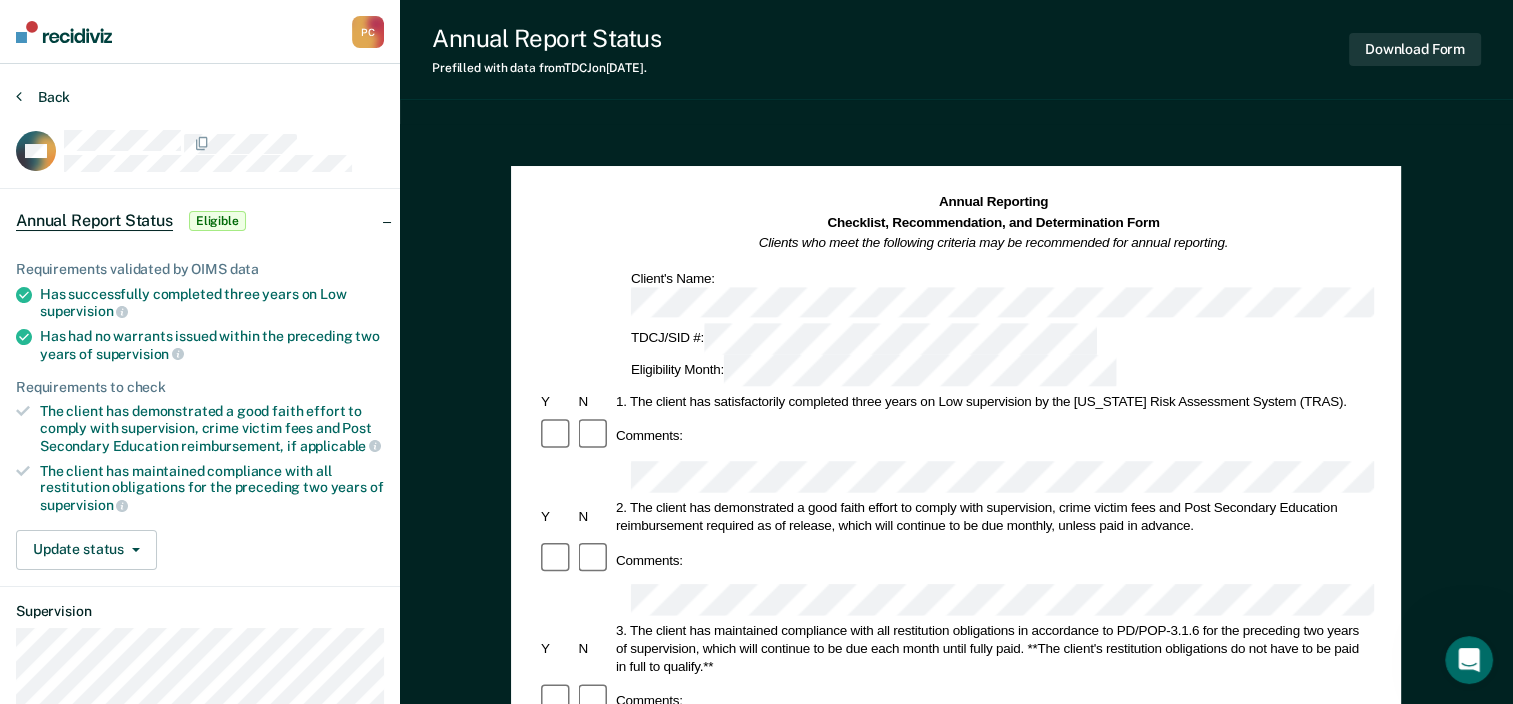 click at bounding box center (19, 96) 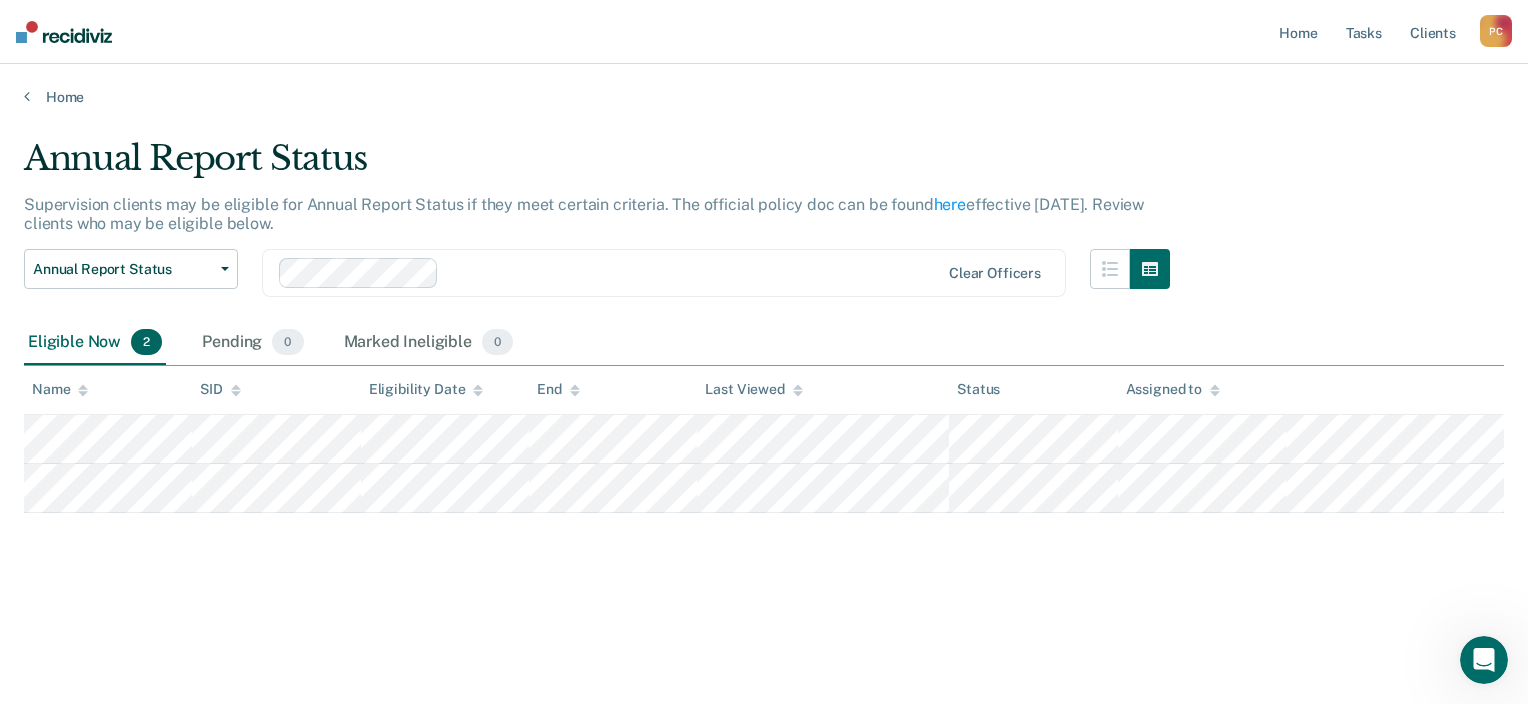 click on "Home" at bounding box center (764, 85) 